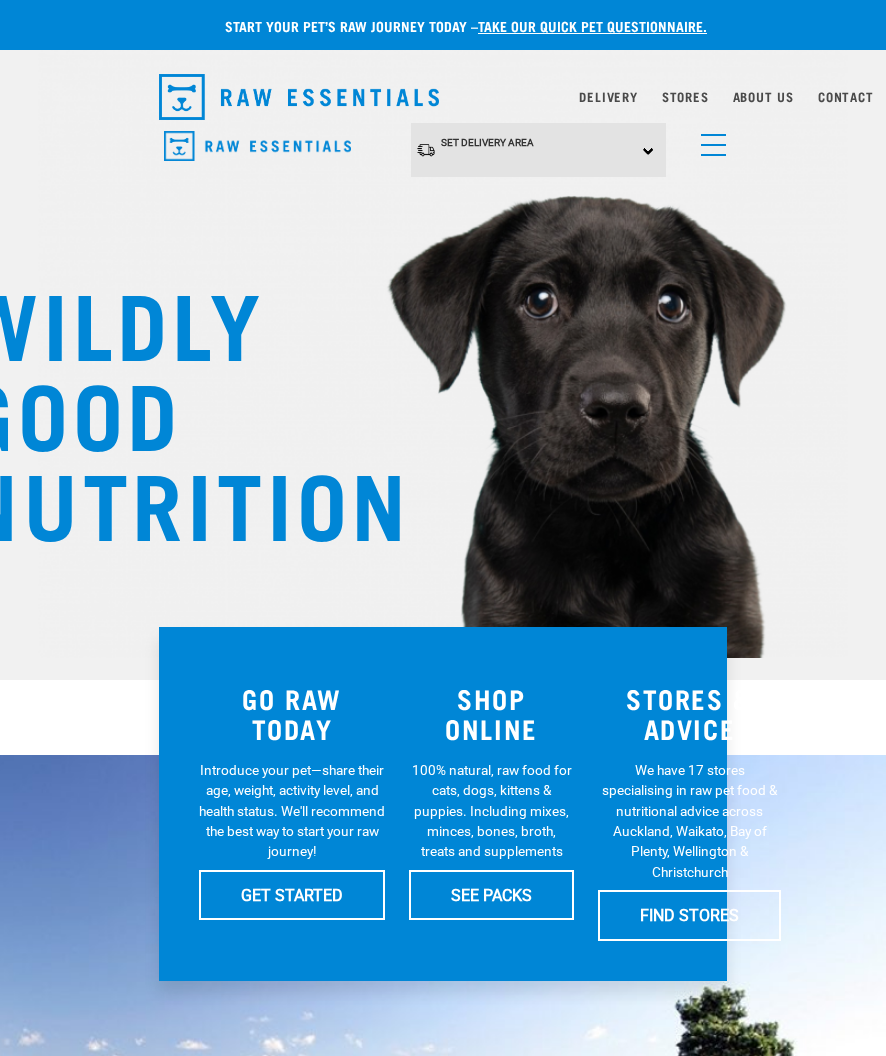 scroll, scrollTop: 11, scrollLeft: 0, axis: vertical 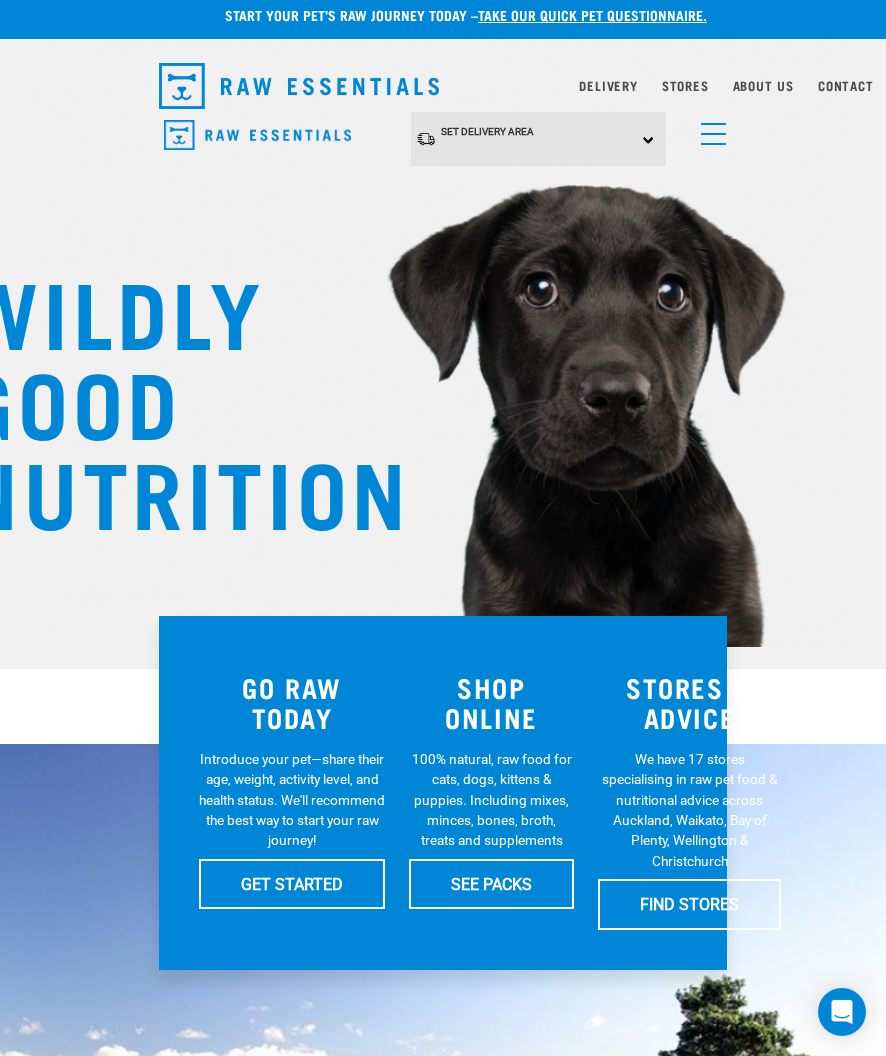 click at bounding box center [709, 129] 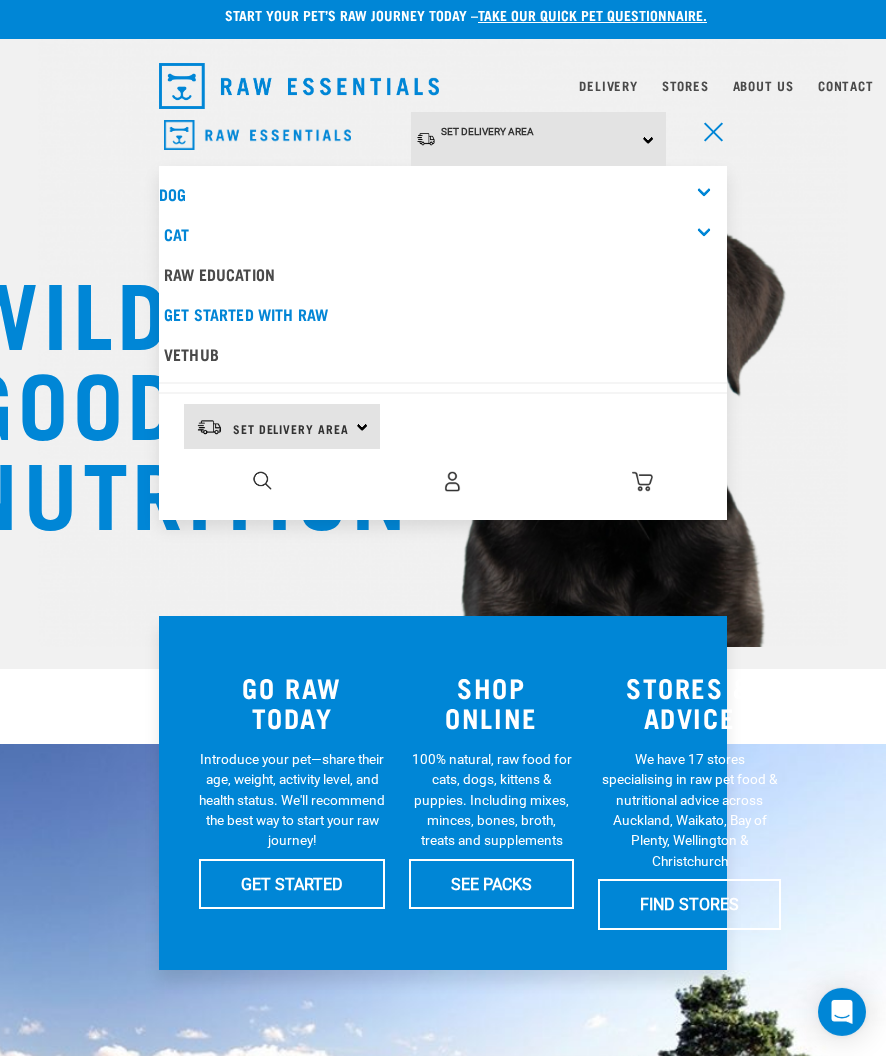 scroll, scrollTop: 9, scrollLeft: 0, axis: vertical 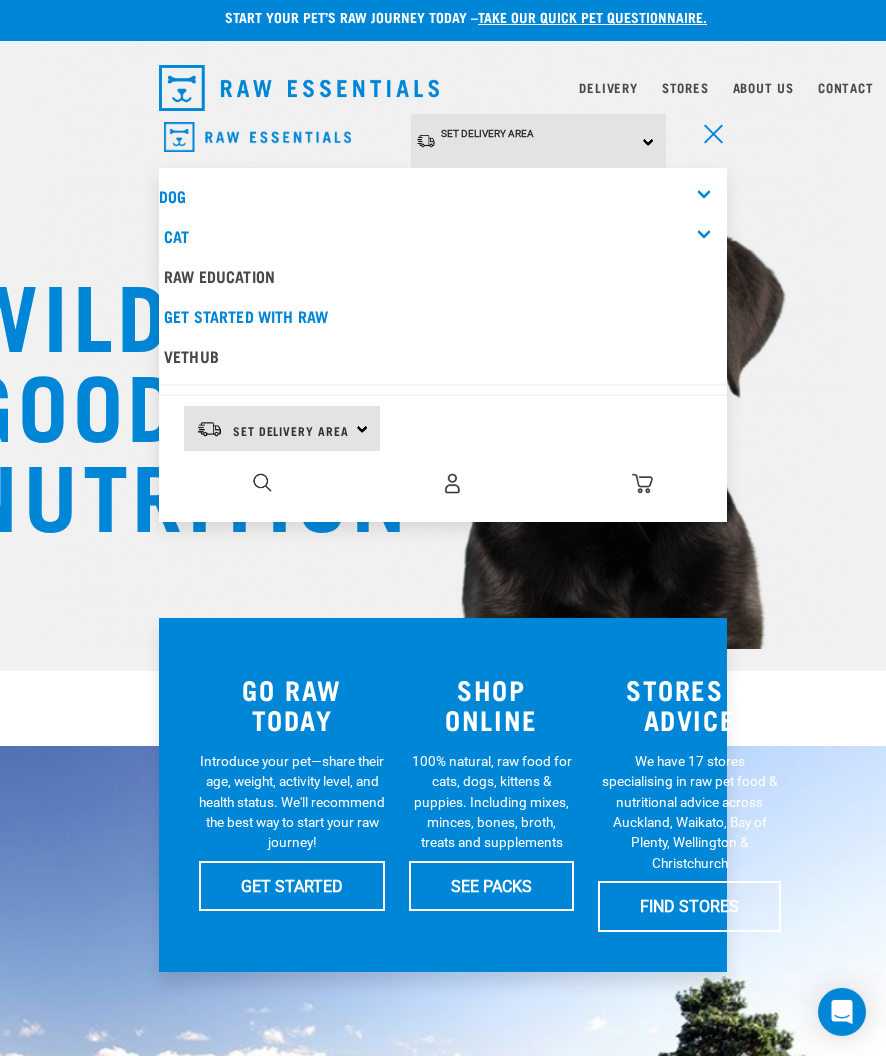 click on "Dog" at bounding box center [443, 196] 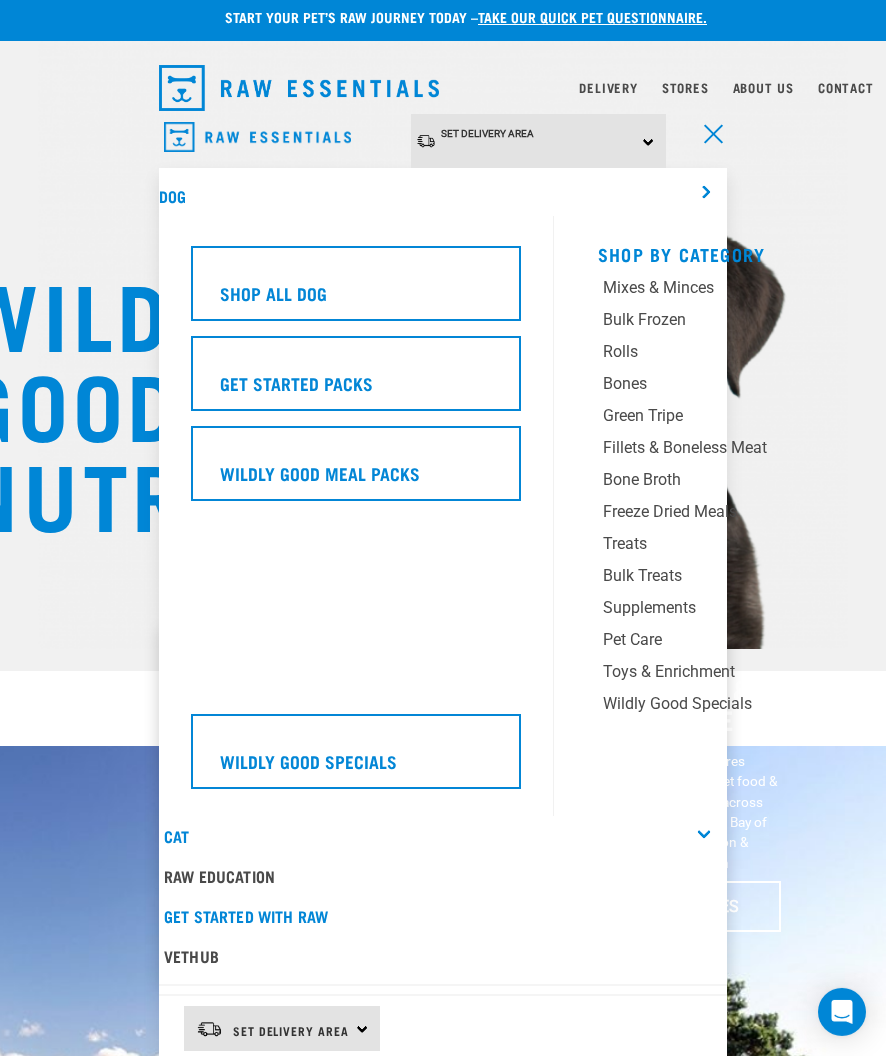 click on "Shop All Dog" at bounding box center [273, 293] 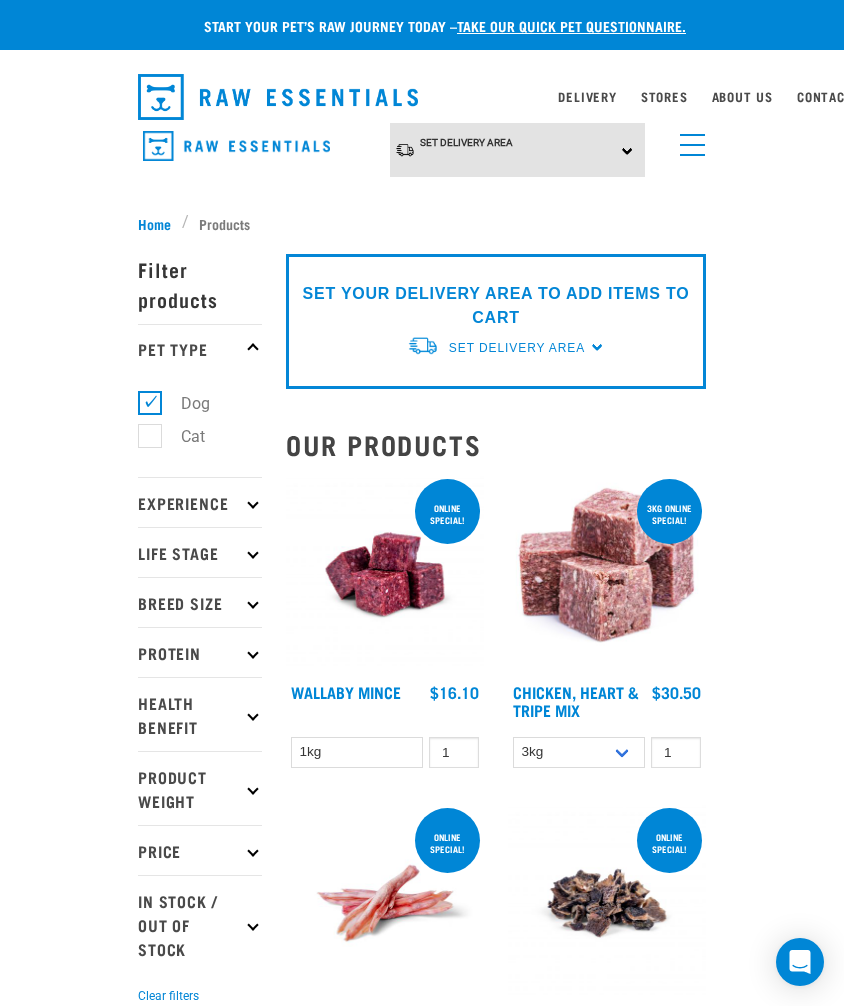 scroll, scrollTop: 5, scrollLeft: 0, axis: vertical 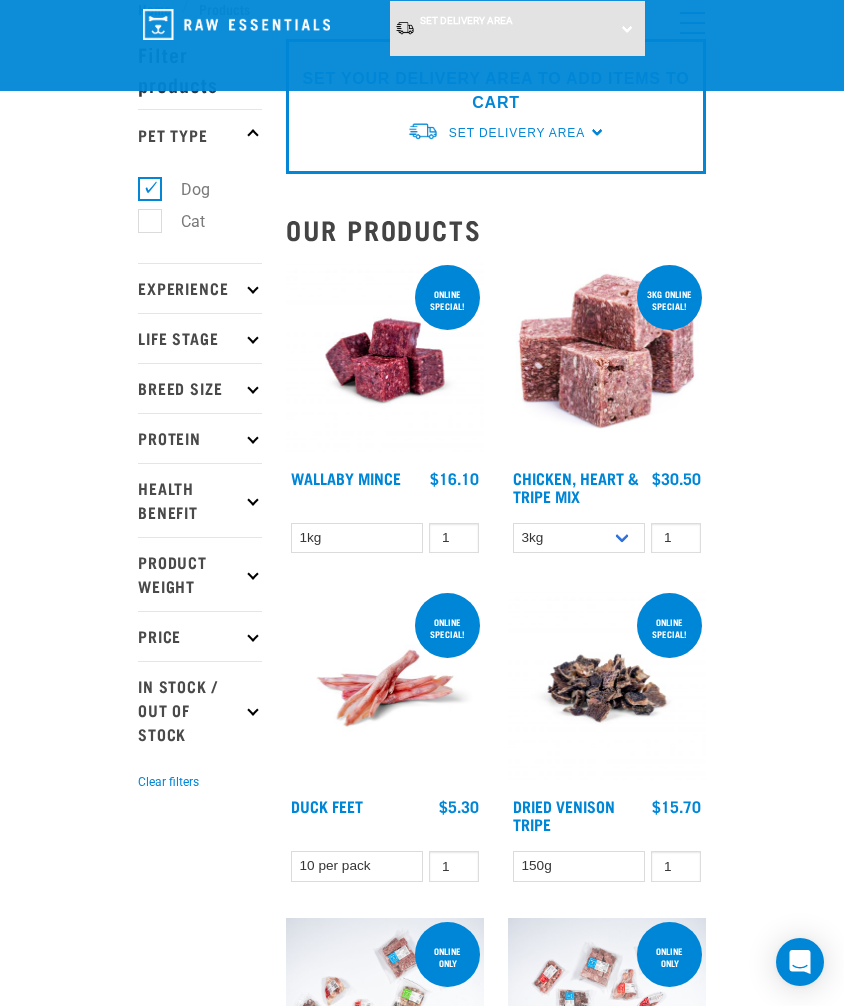 click on "Protein" at bounding box center [200, 438] 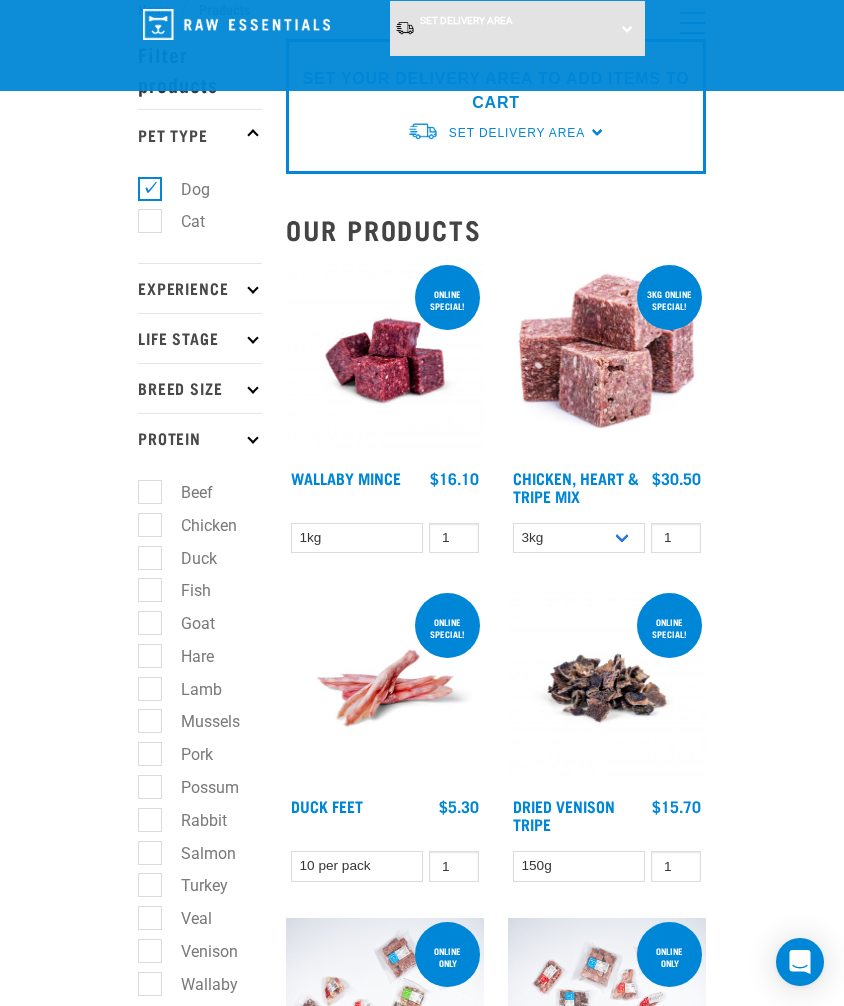 click on "Fish" at bounding box center (184, 590) 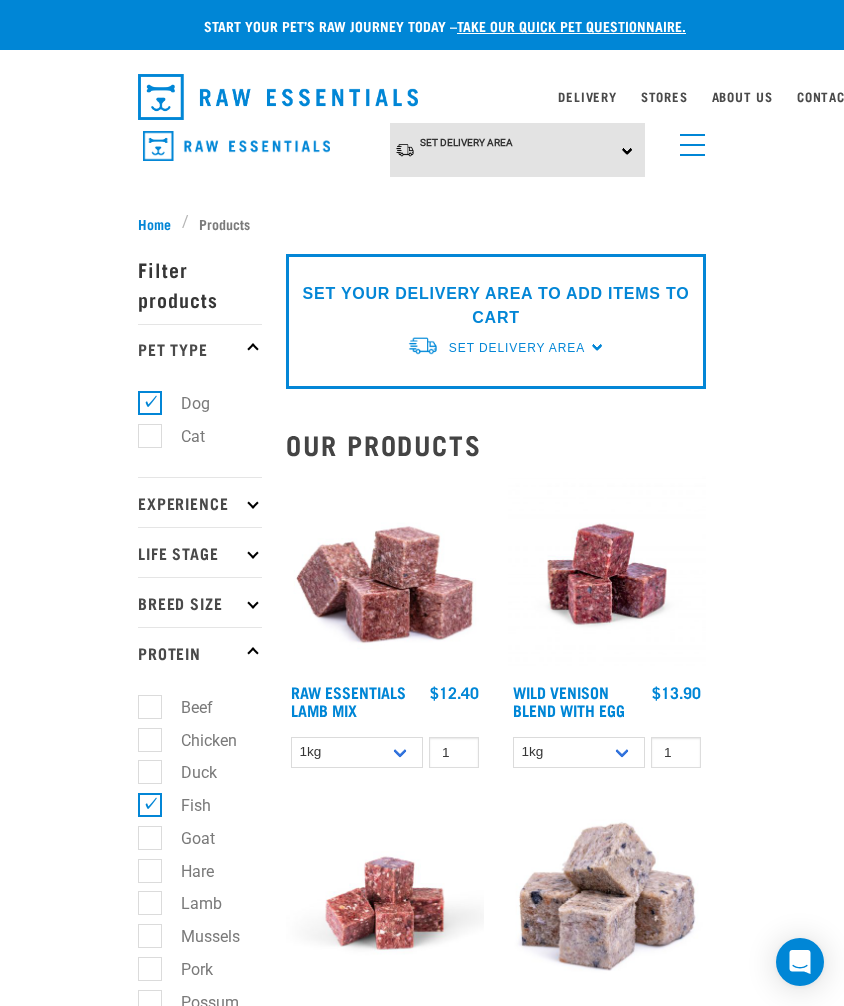 scroll, scrollTop: 5, scrollLeft: 0, axis: vertical 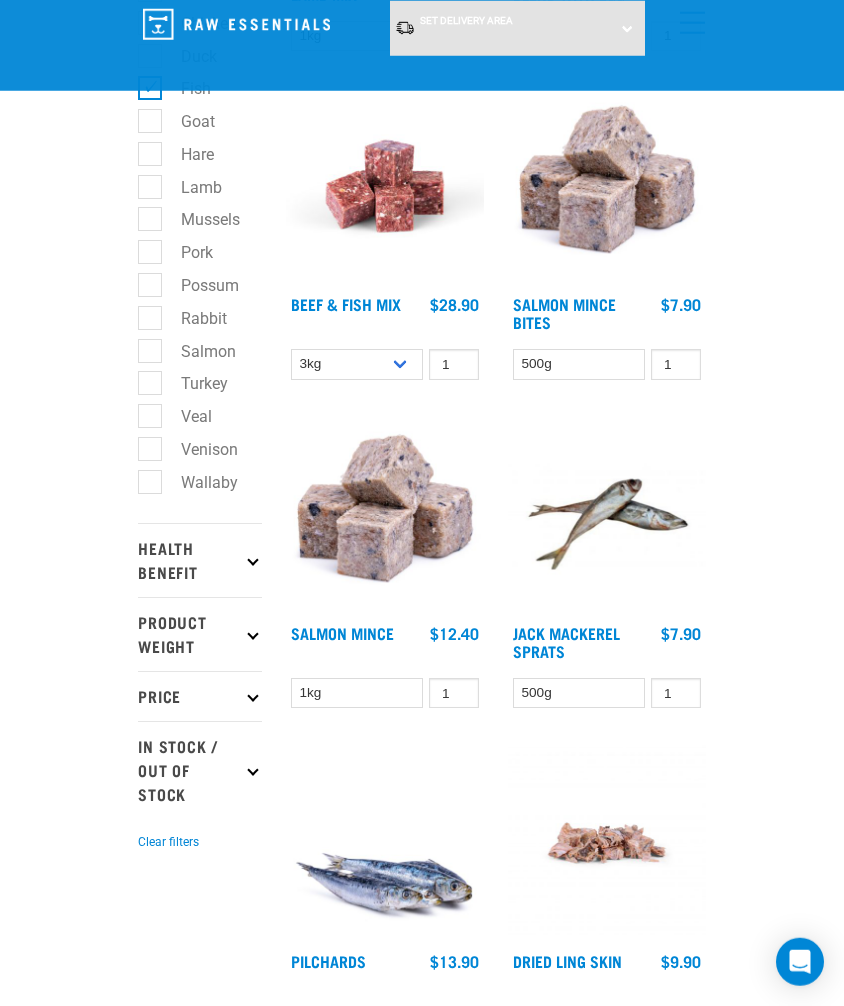 click at bounding box center [607, 515] 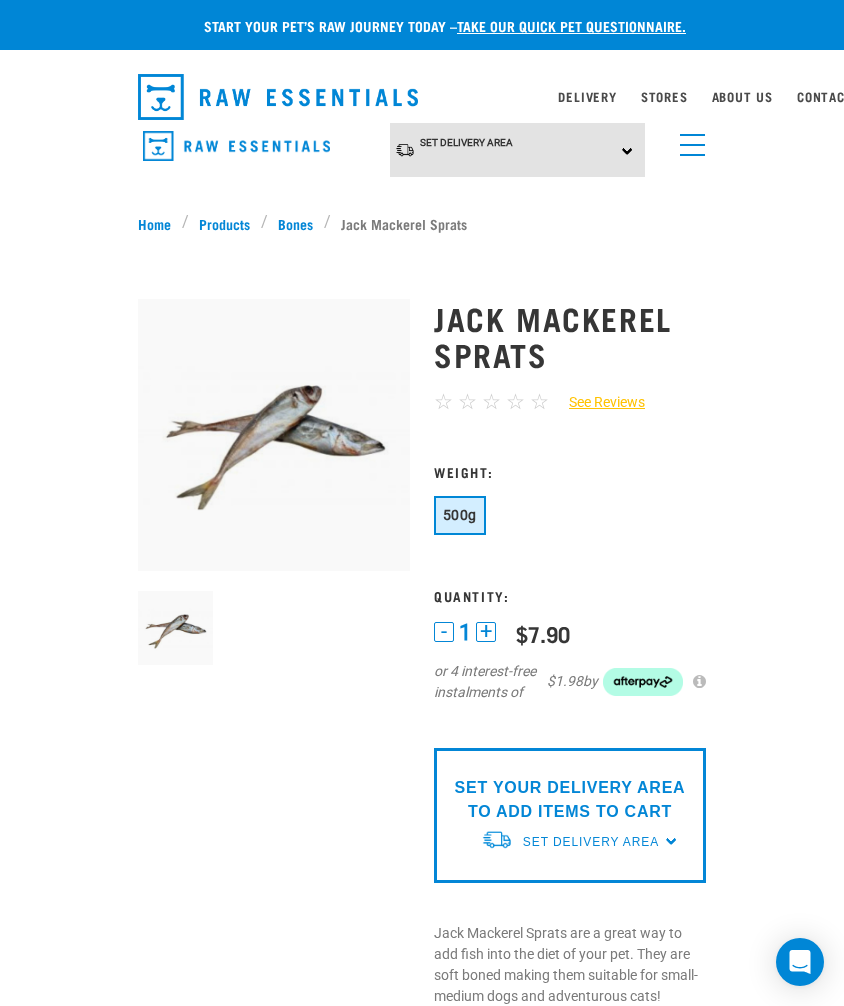 scroll, scrollTop: 5, scrollLeft: 0, axis: vertical 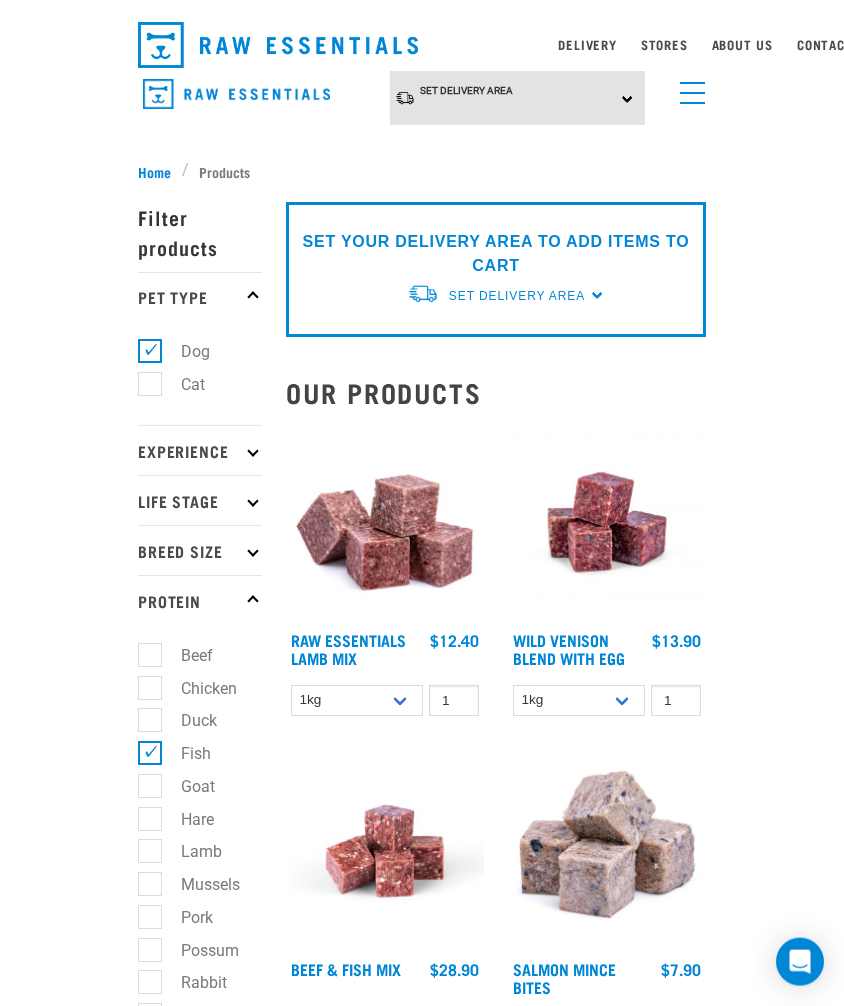 click on "Fish" at bounding box center [184, 753] 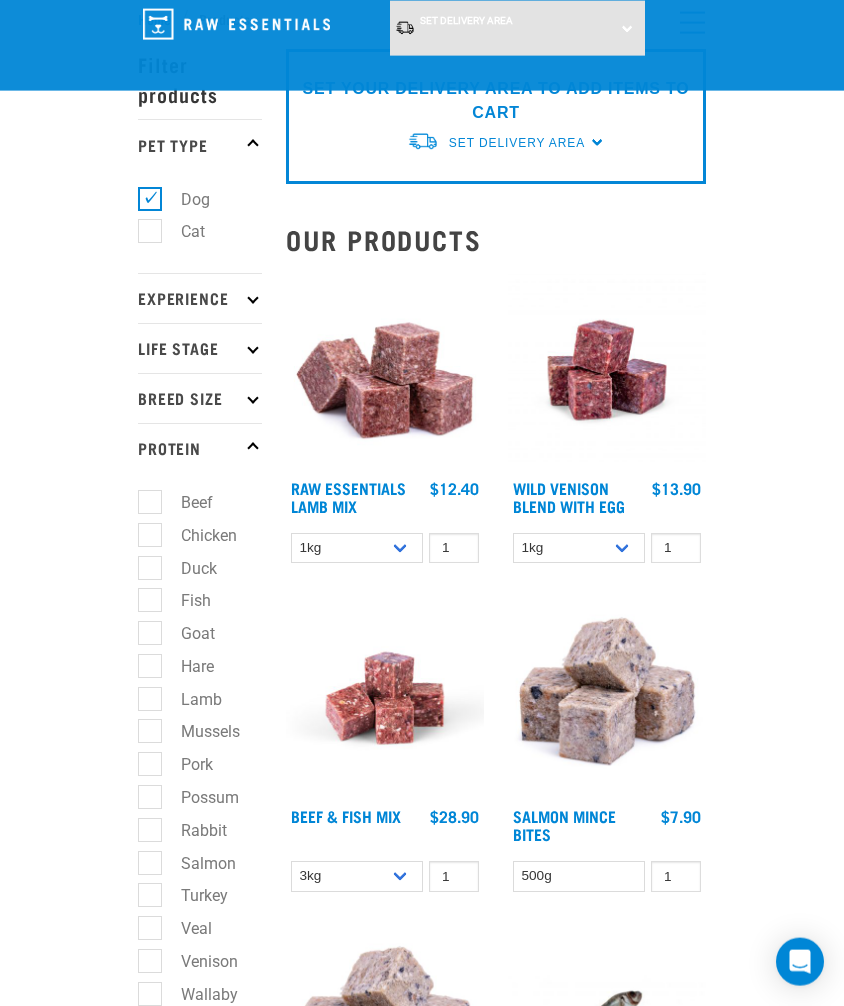 click on "Lamb" at bounding box center (189, 699) 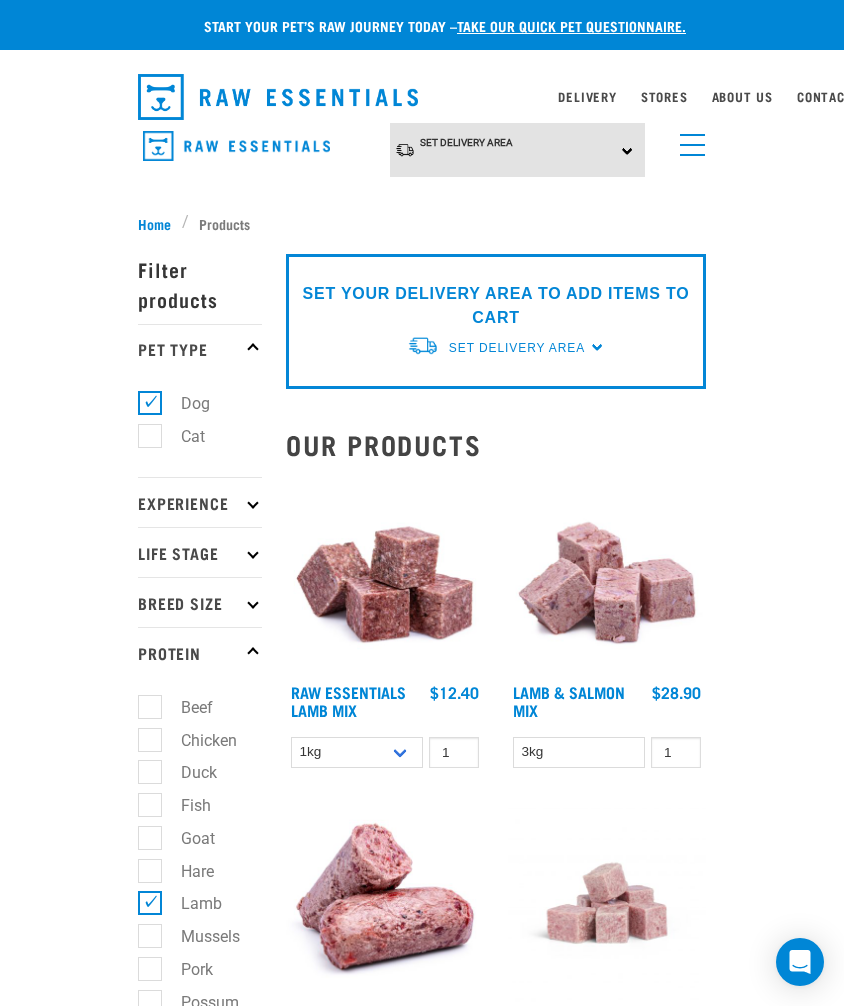 scroll, scrollTop: 5, scrollLeft: 0, axis: vertical 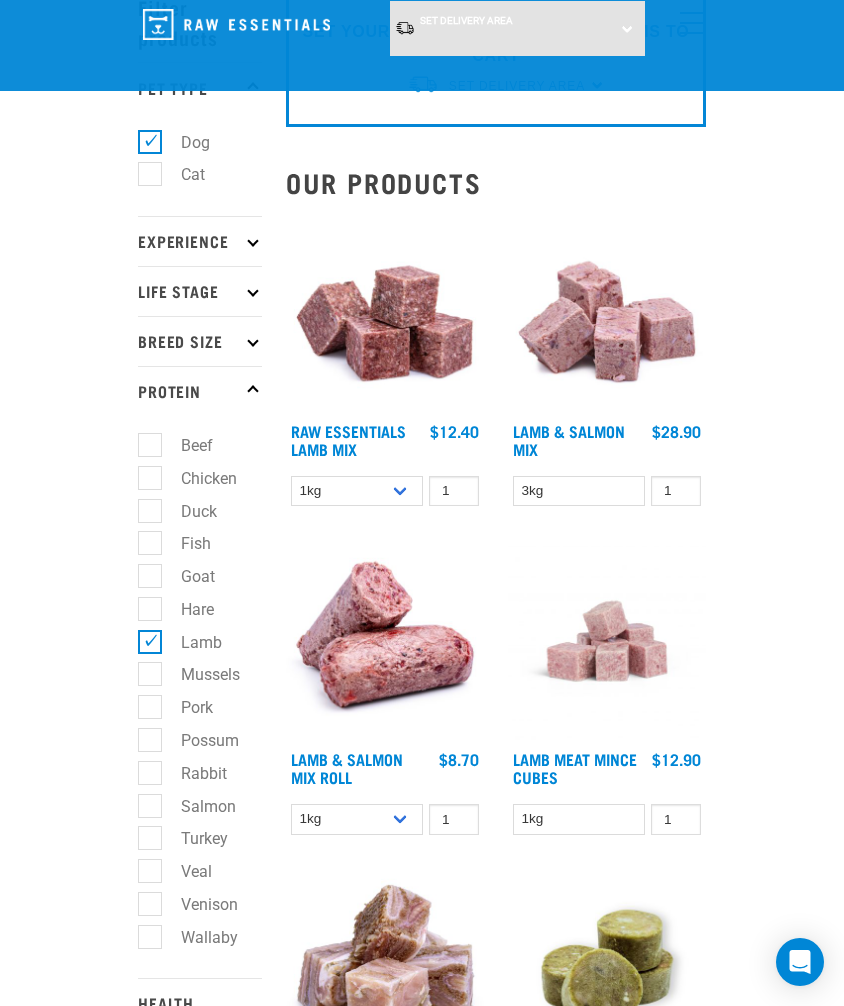click on "Lamb" at bounding box center (189, 642) 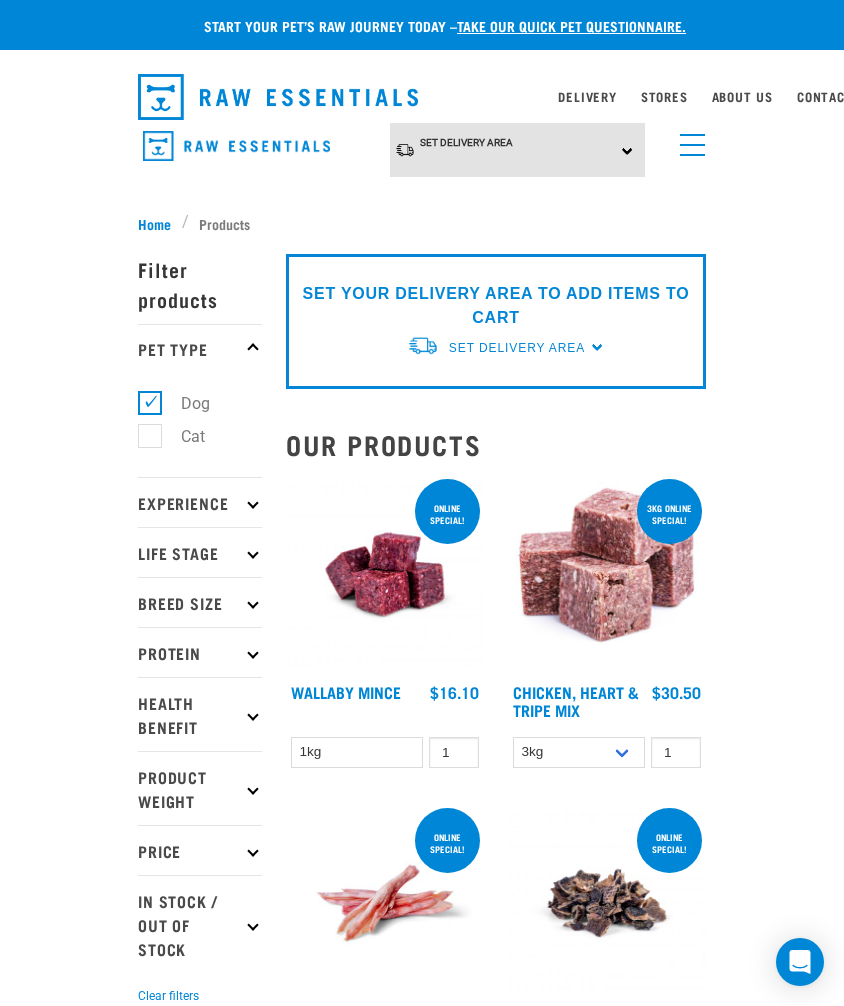 scroll, scrollTop: 5, scrollLeft: 0, axis: vertical 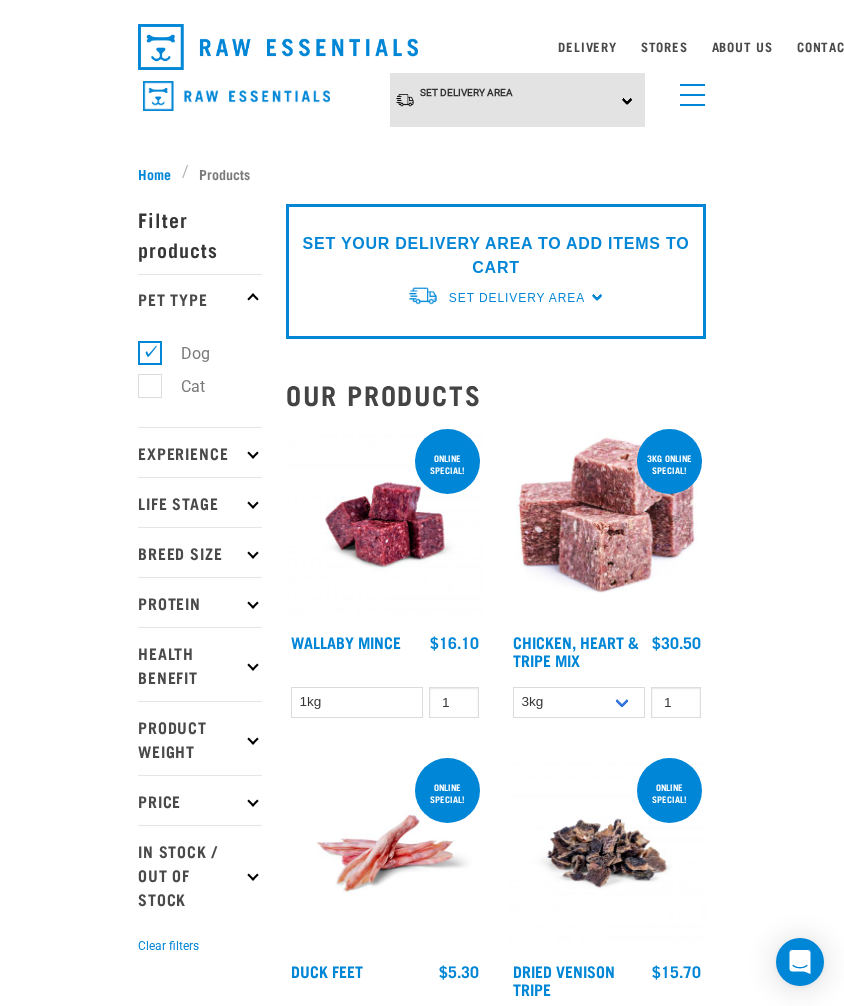 click at bounding box center [688, 90] 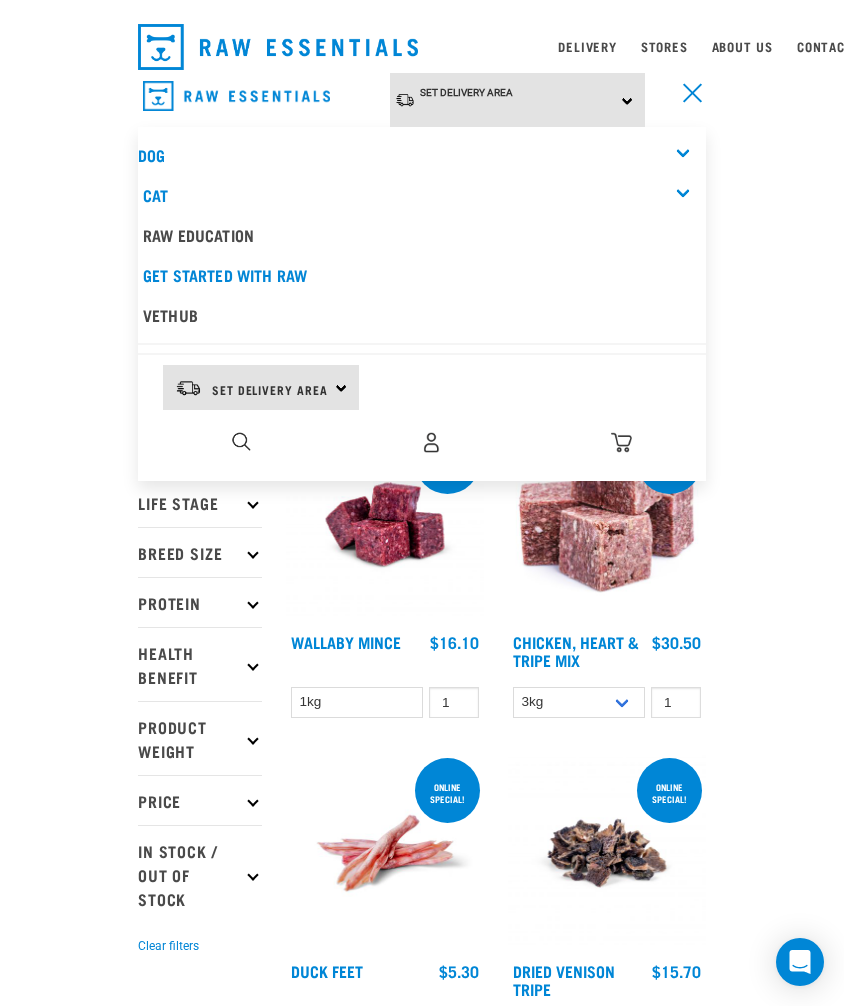 click on "Start your pet’s raw journey today –  take our quick pet questionnaire.
Delivery
Stores
About Us
Contact" at bounding box center [422, 3446] 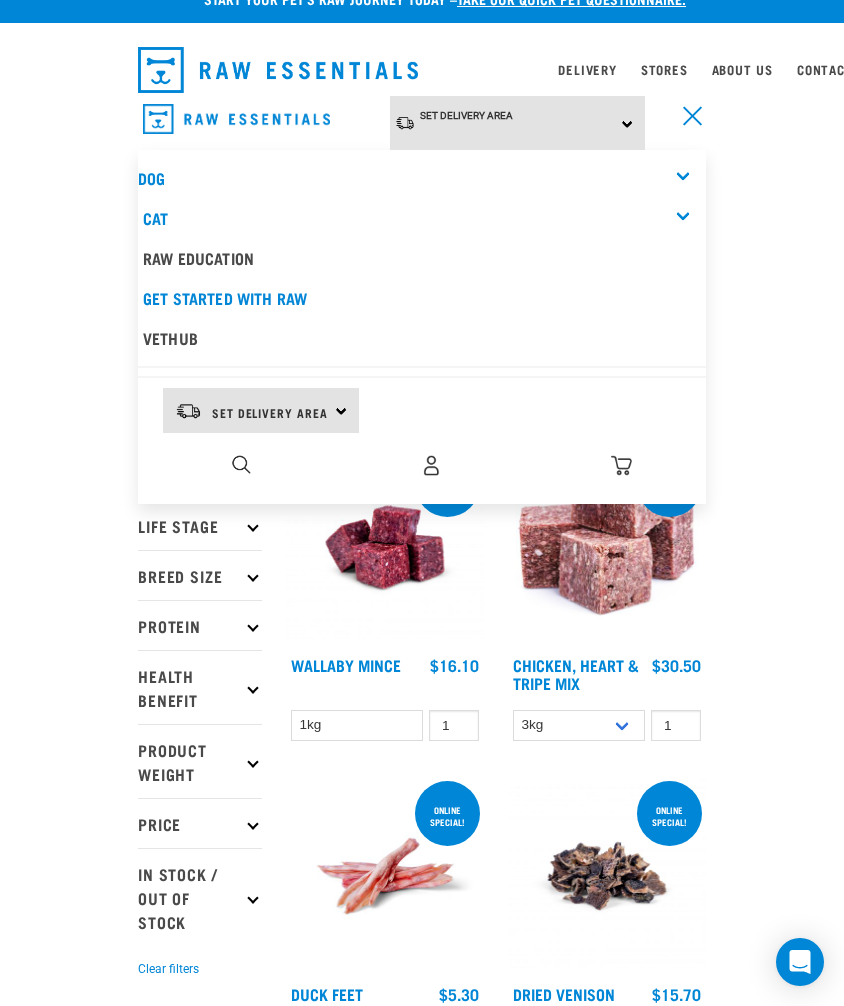 scroll, scrollTop: 22, scrollLeft: 0, axis: vertical 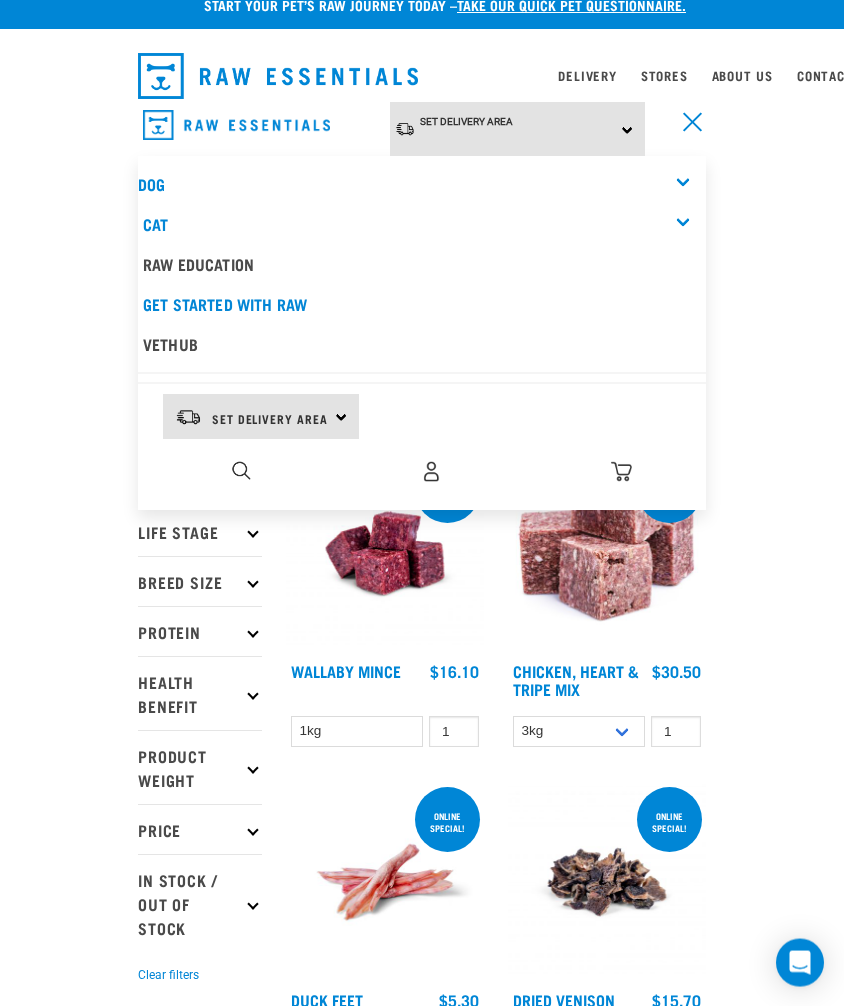 click on "Start your pet’s raw journey today –  take our quick pet questionnaire.
Delivery
Stores
About Us
Contact" at bounding box center [422, 3474] 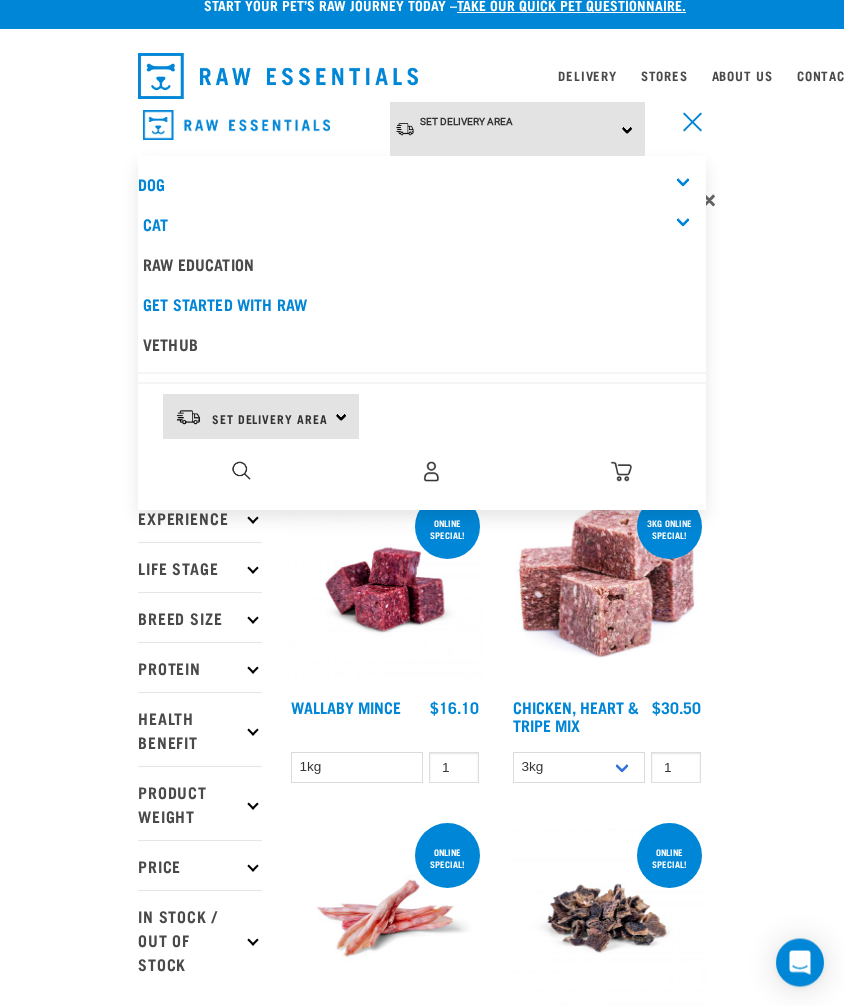 scroll, scrollTop: 22, scrollLeft: 0, axis: vertical 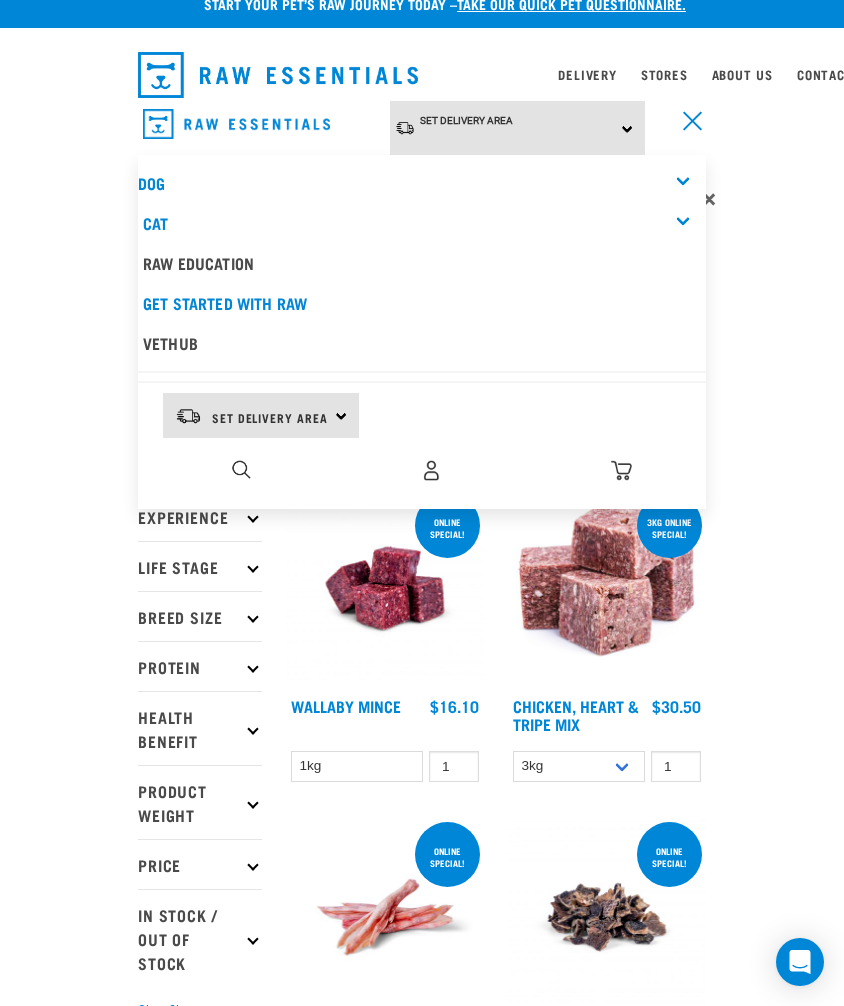 click at bounding box center [241, 469] 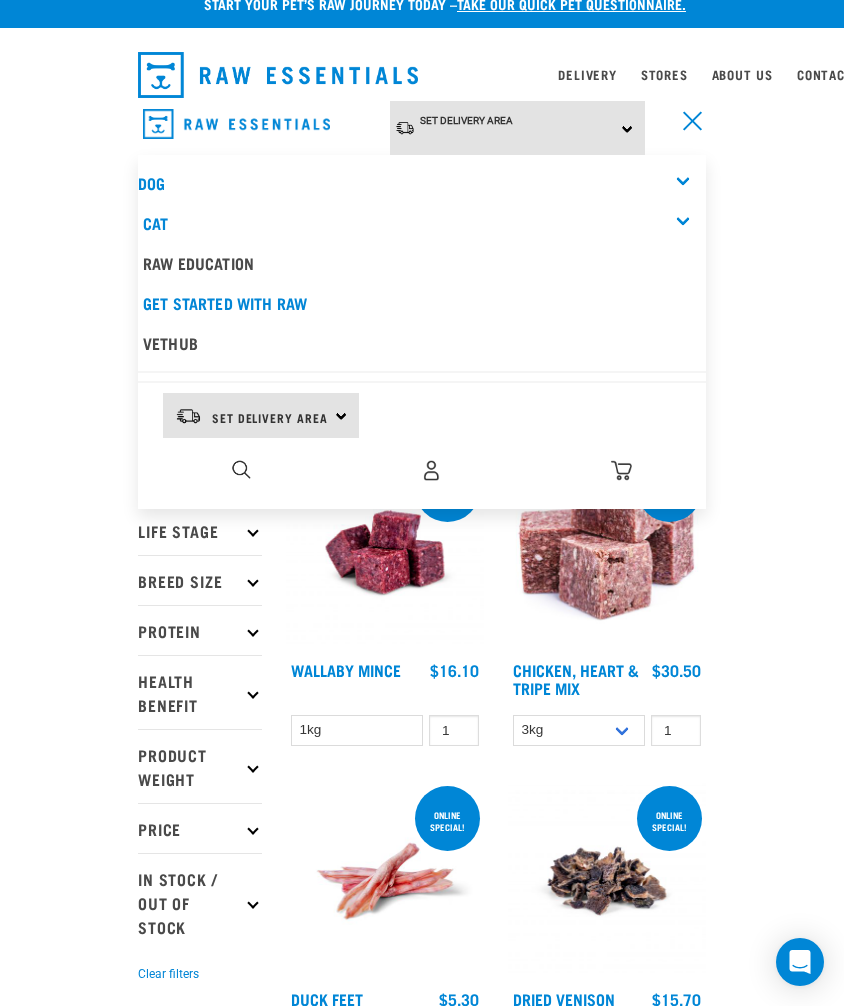click at bounding box center [241, 469] 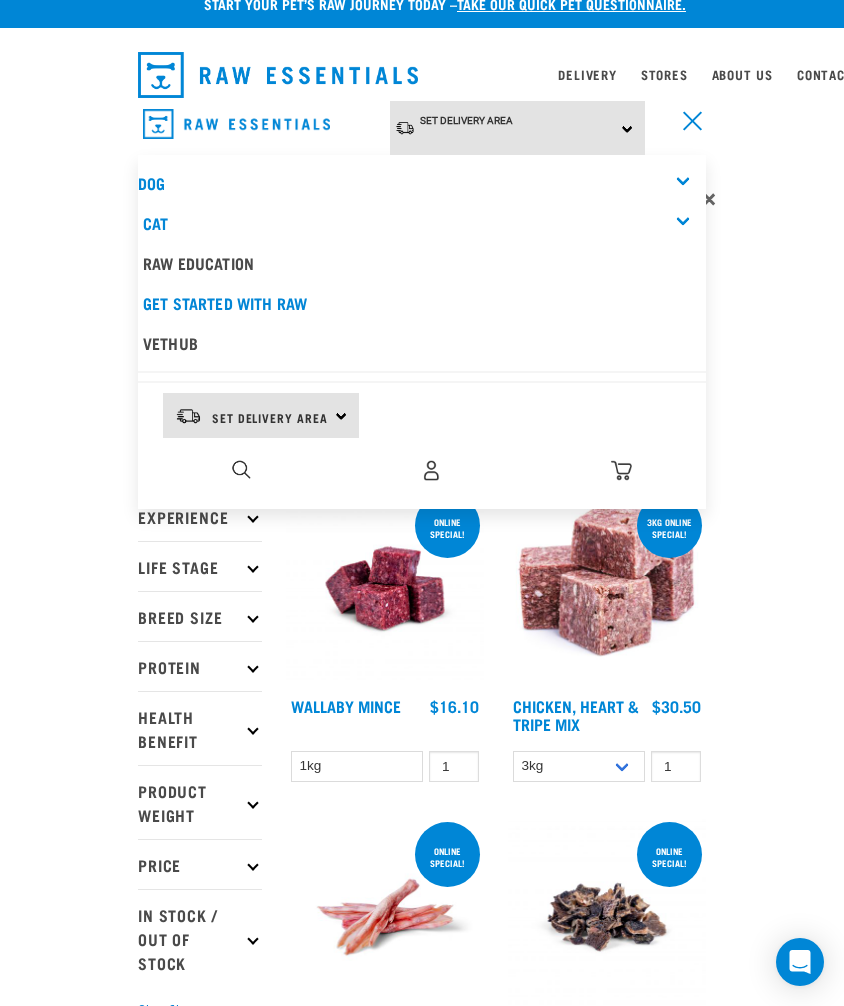 click at bounding box center [692, 120] 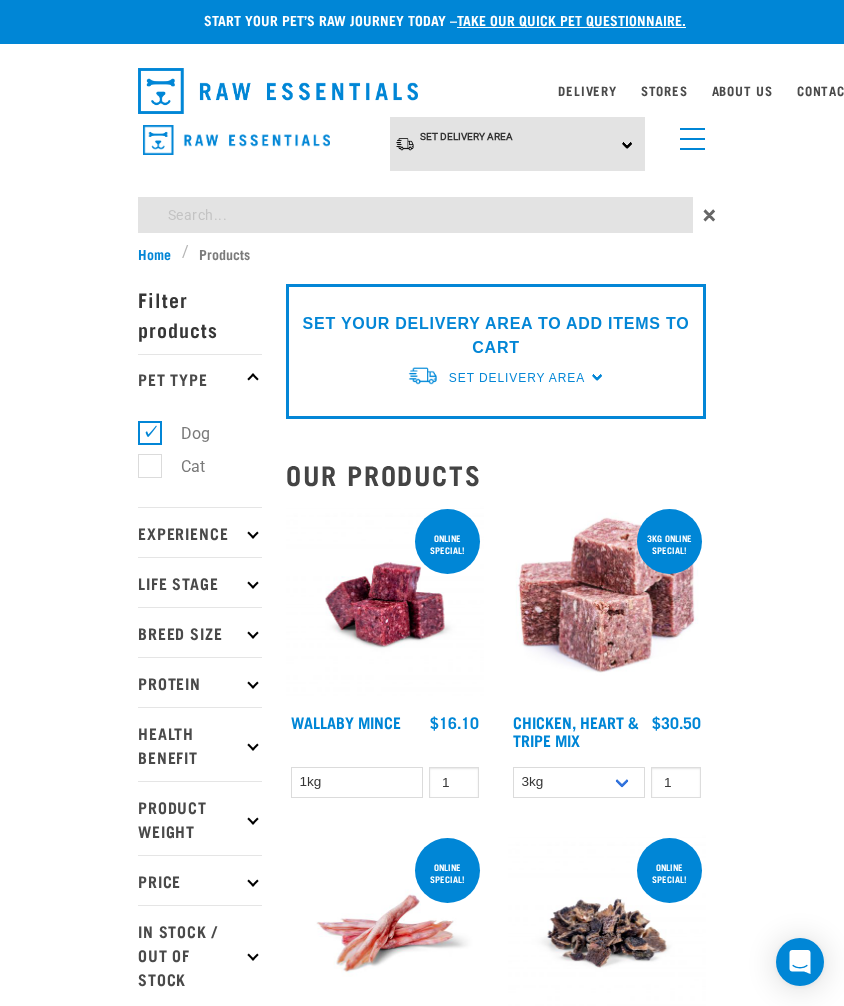 scroll, scrollTop: 5, scrollLeft: 0, axis: vertical 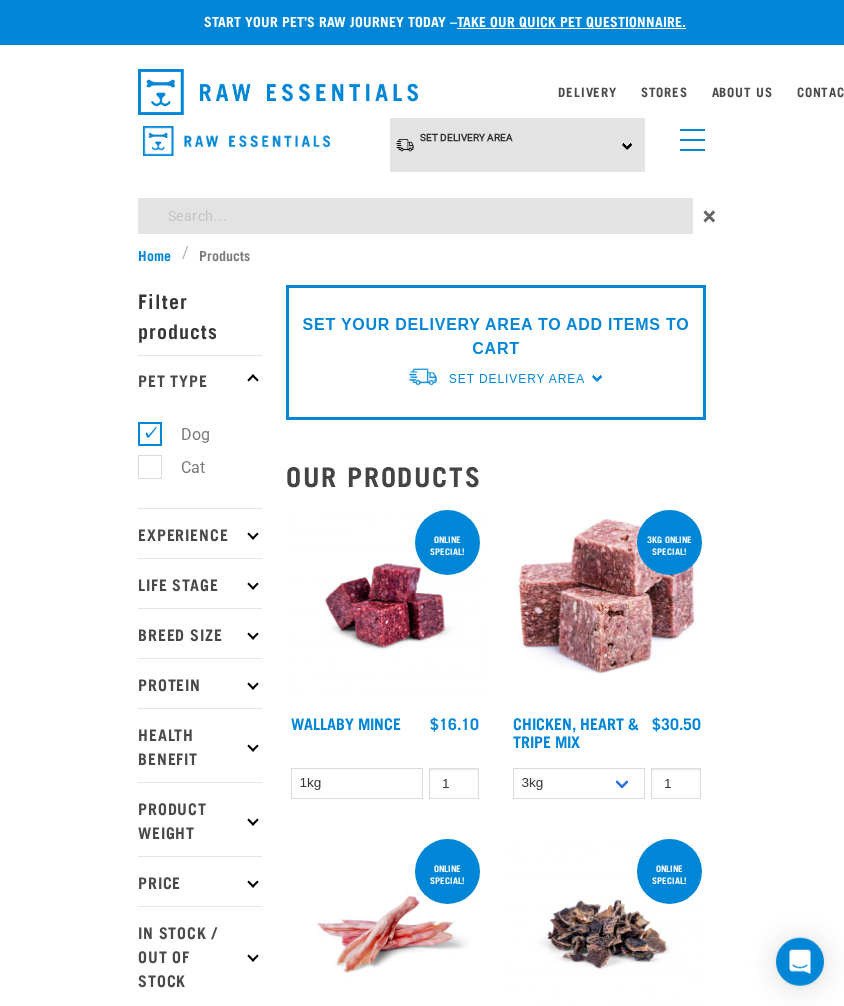 click on "Protein" at bounding box center (200, 683) 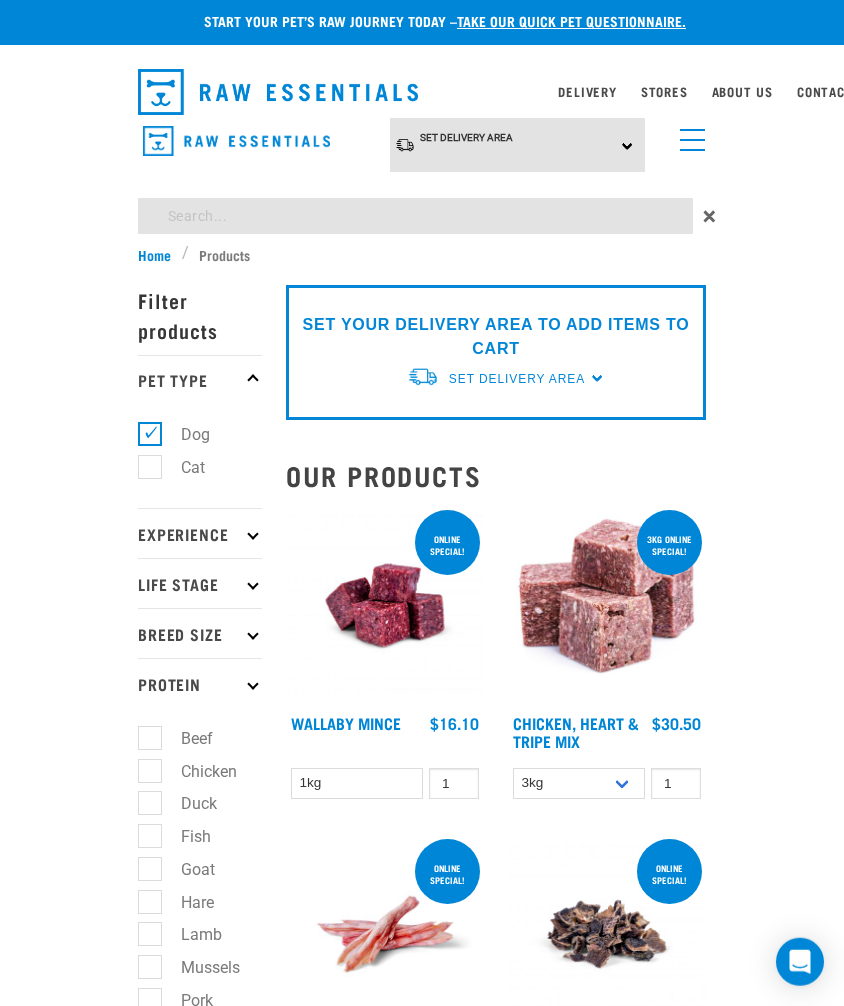 click on "Beef" at bounding box center [185, 738] 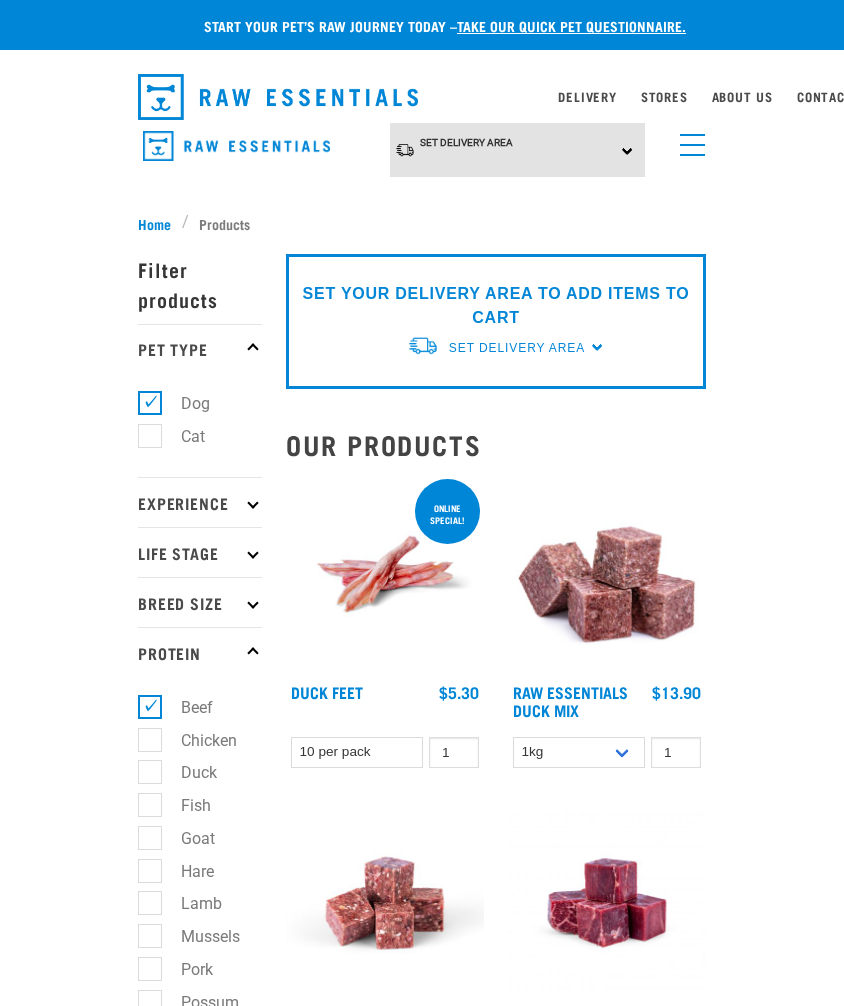 scroll, scrollTop: 0, scrollLeft: 0, axis: both 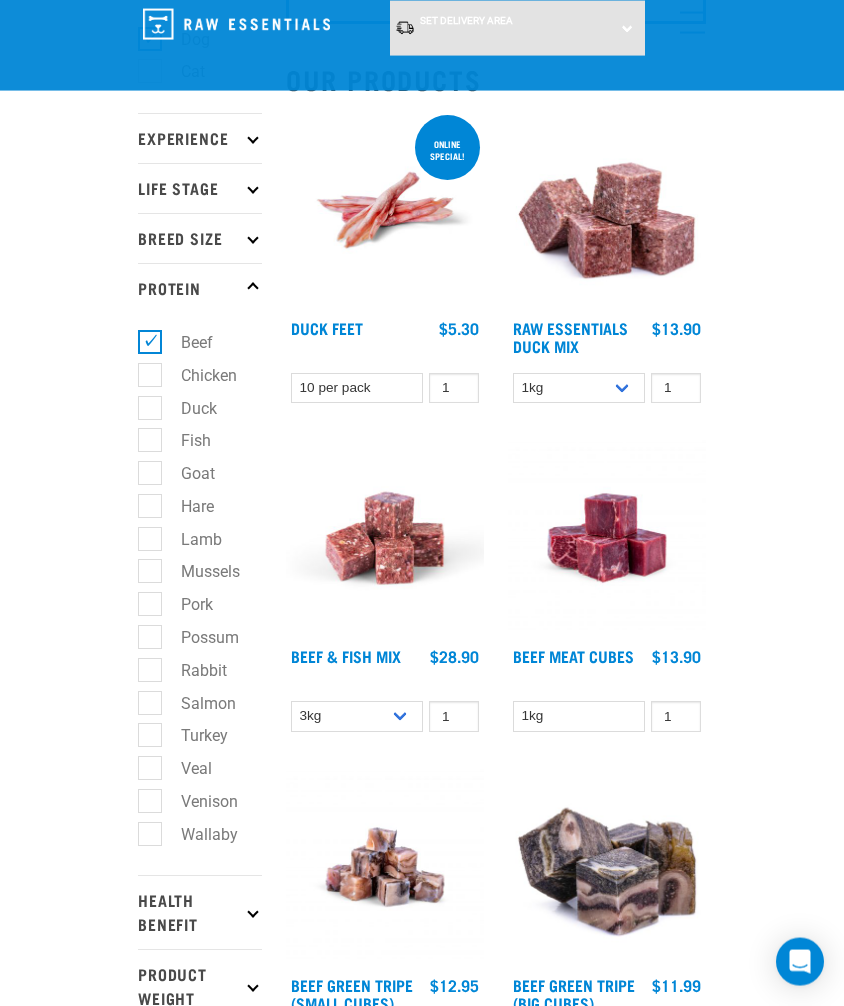 click on "Beef" at bounding box center (185, 342) 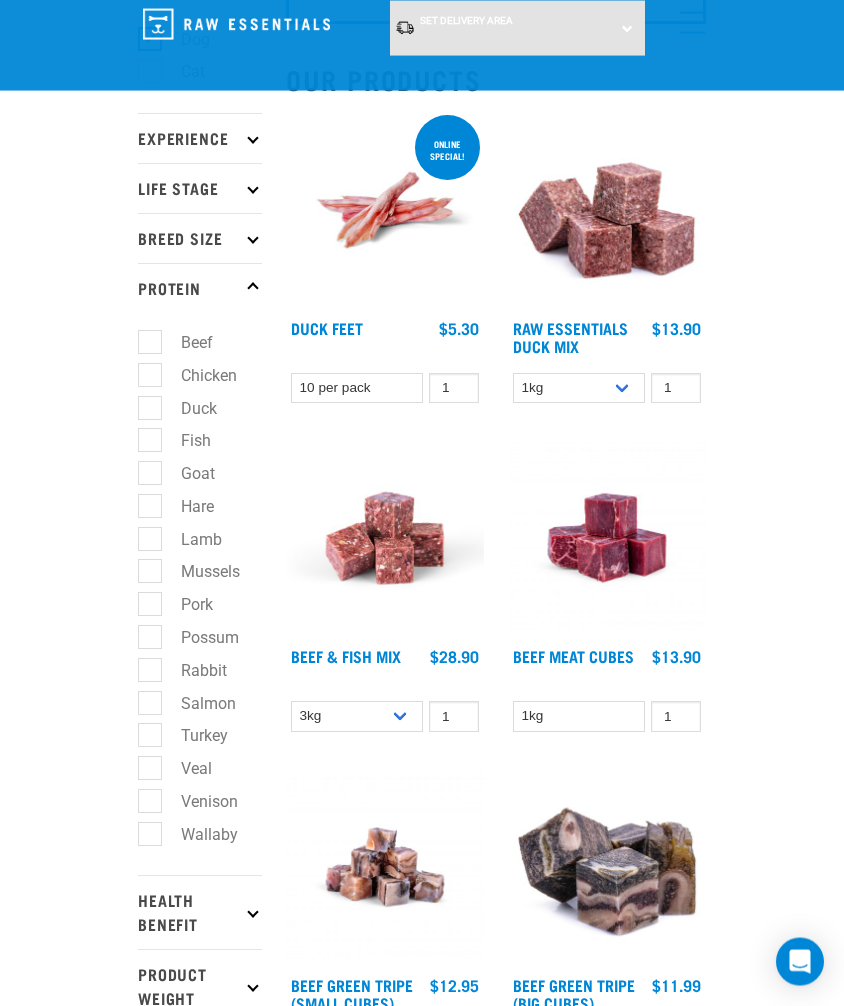 click on "Experience" at bounding box center [200, 138] 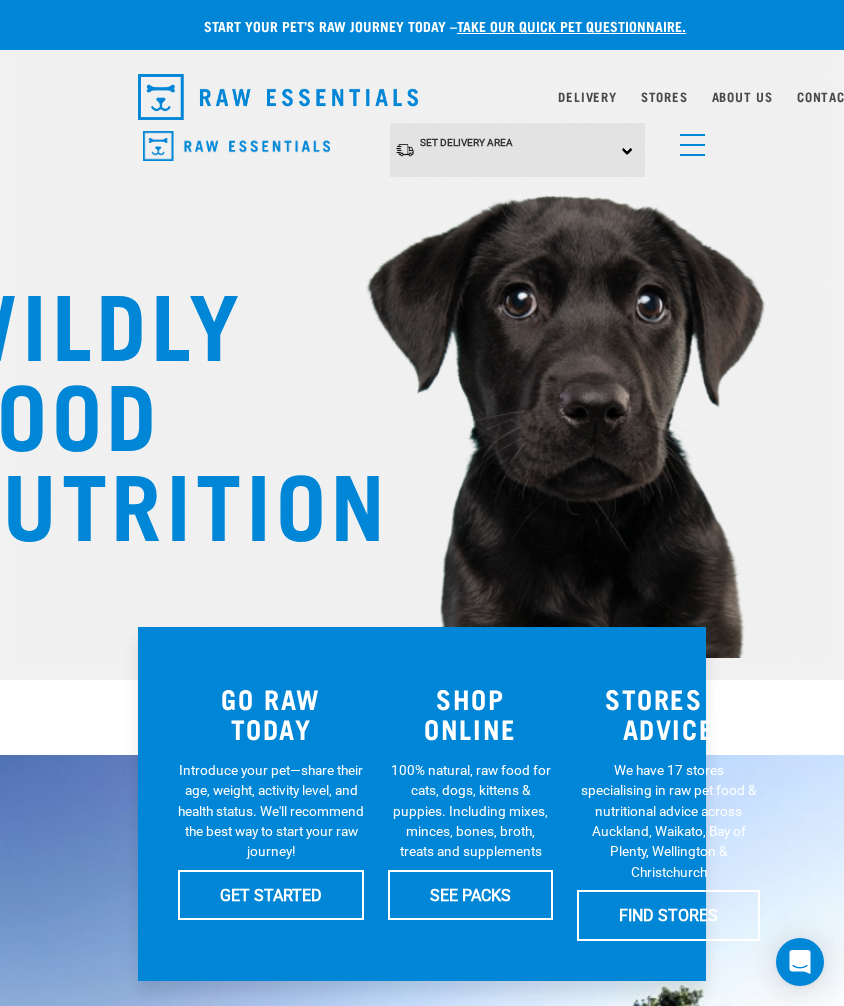 scroll, scrollTop: 5, scrollLeft: 0, axis: vertical 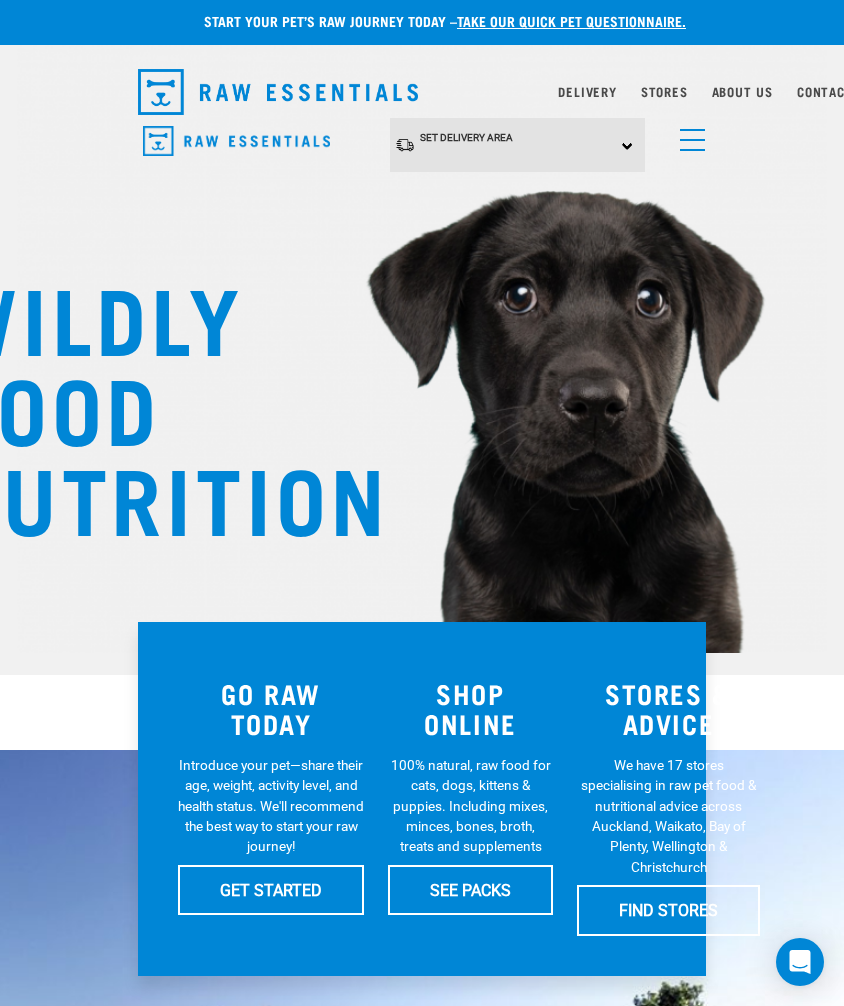 click on "SHOP ONLINE" at bounding box center [470, 708] 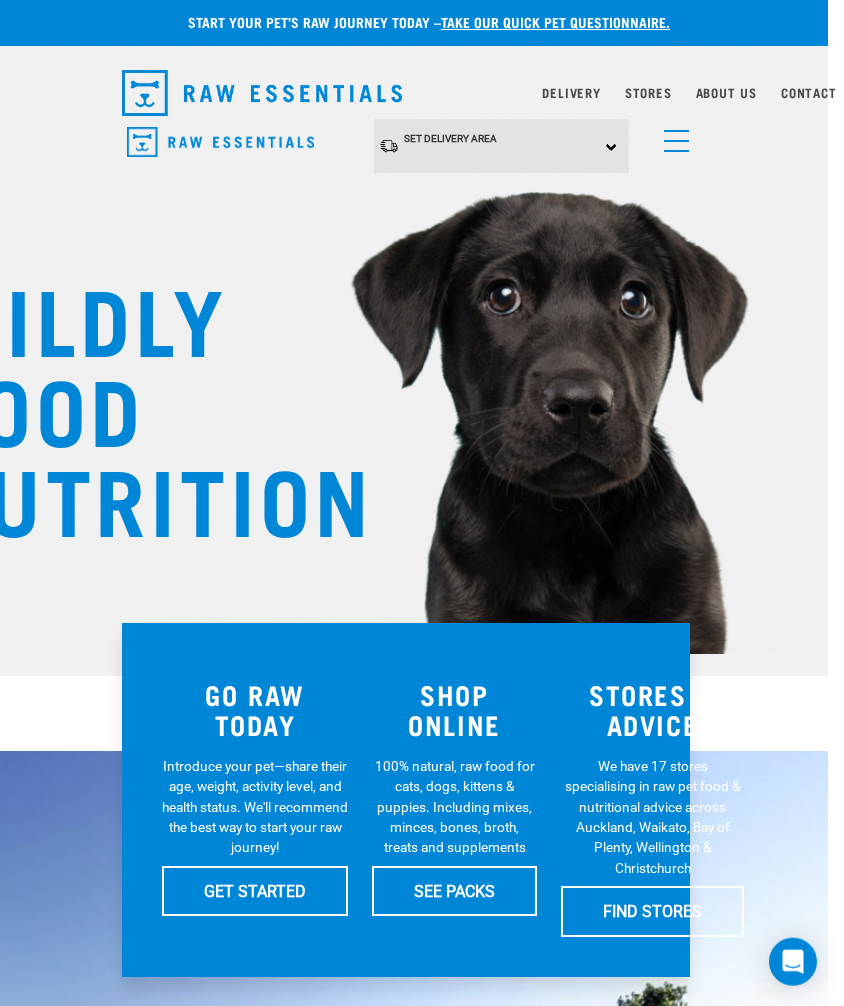 scroll, scrollTop: 4, scrollLeft: 17, axis: both 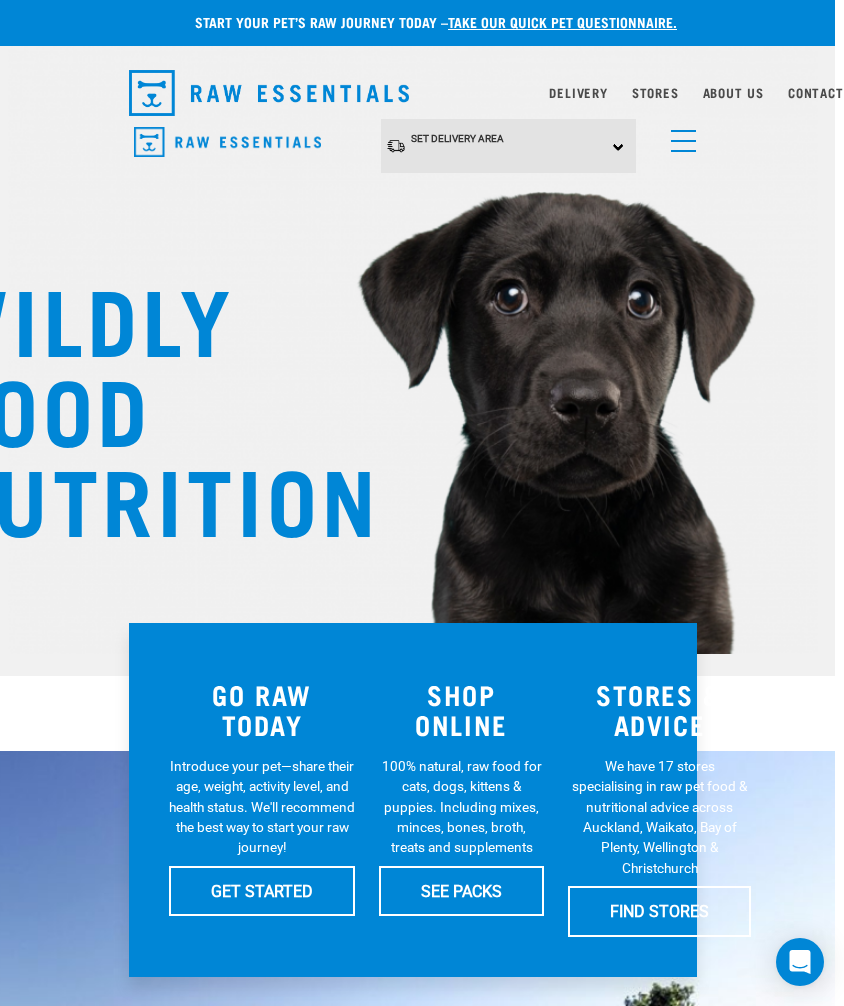 click at bounding box center [679, 136] 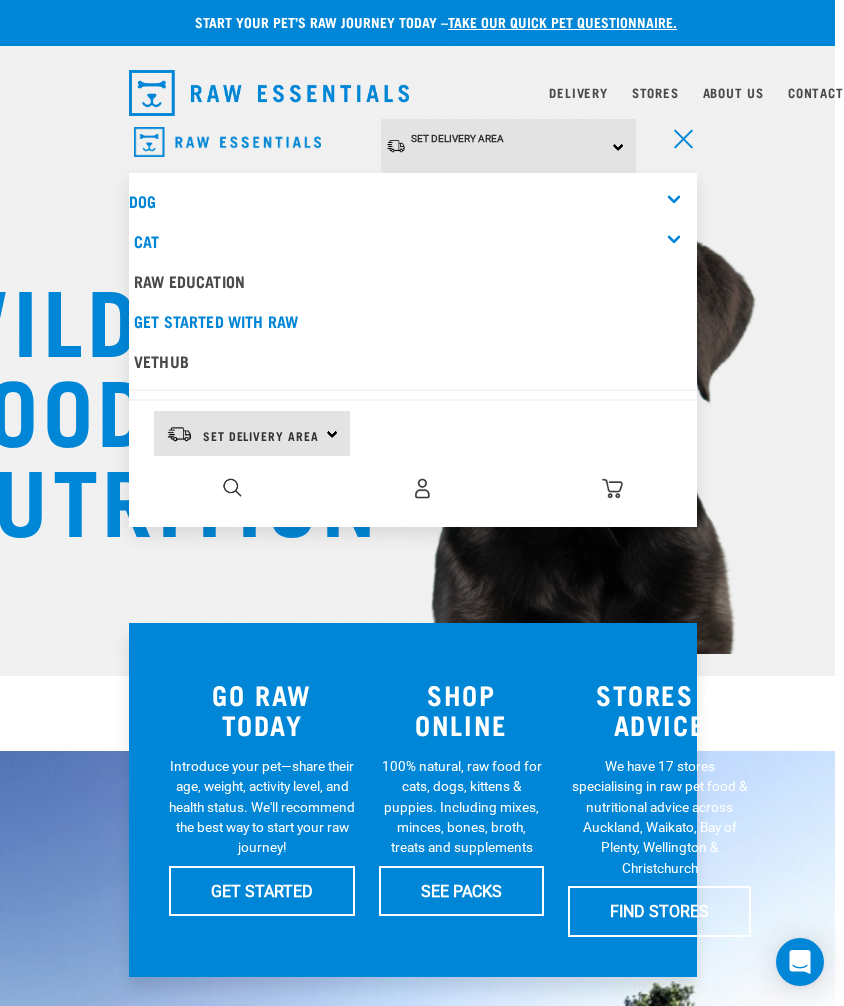 click at bounding box center [232, 487] 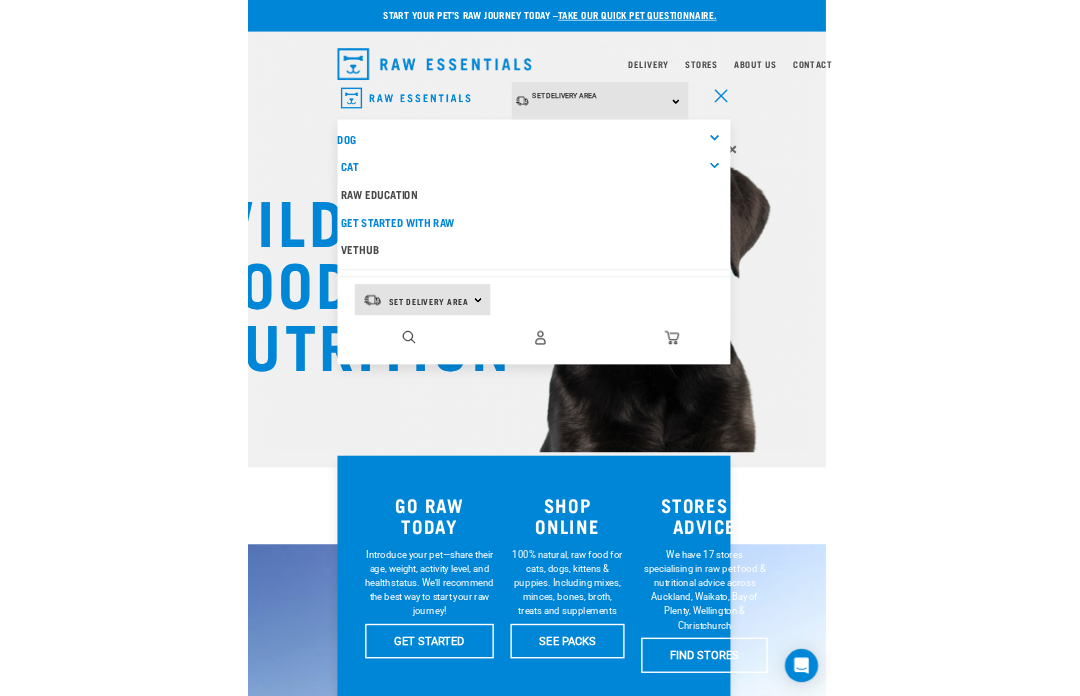 scroll, scrollTop: 0, scrollLeft: 0, axis: both 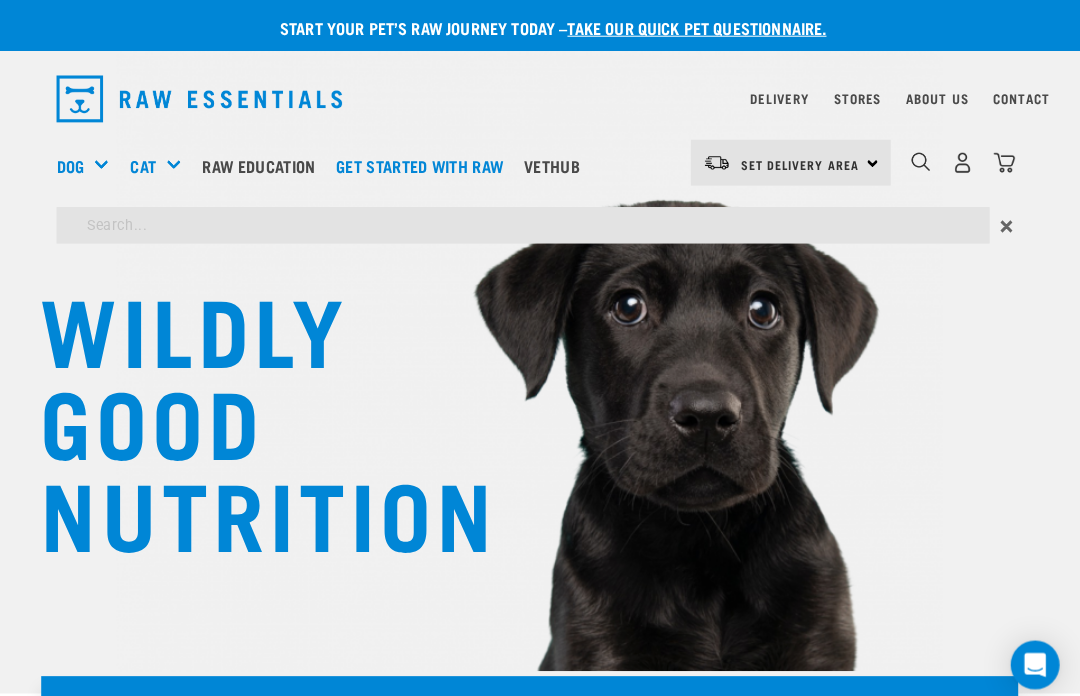click on "WILDLY GOOD NUTRITION
Start your pet’s raw journey today –  take our quick pet questionnaire.
Delivery
Stores
About Us
Contact" at bounding box center [540, 1624] 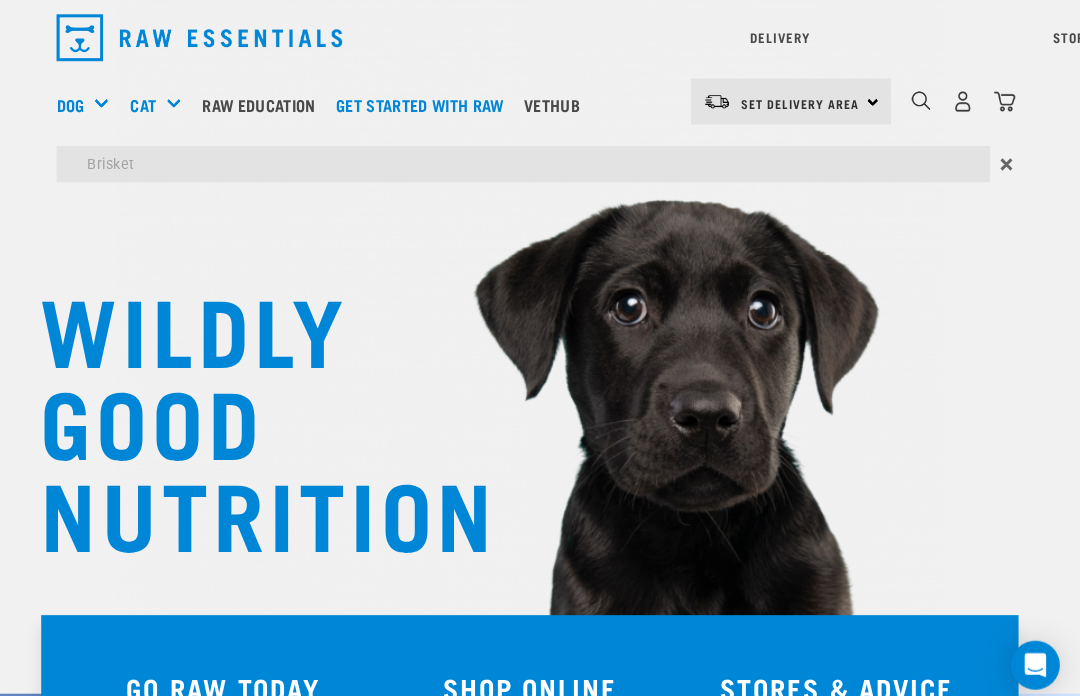 type on "Brisket" 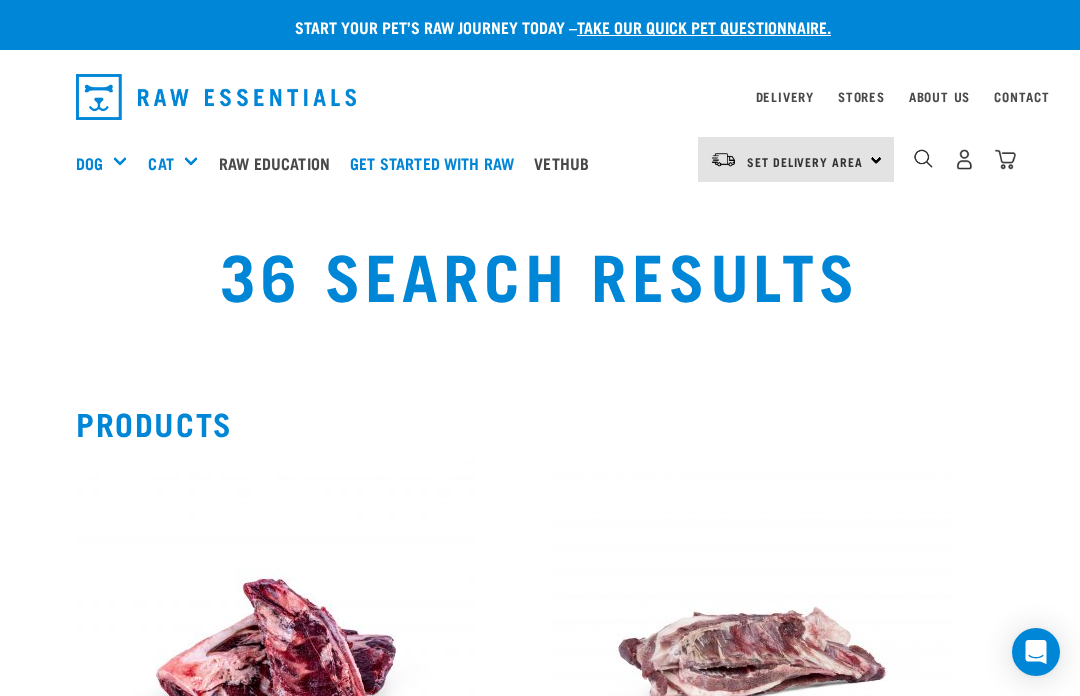 scroll, scrollTop: 0, scrollLeft: 0, axis: both 